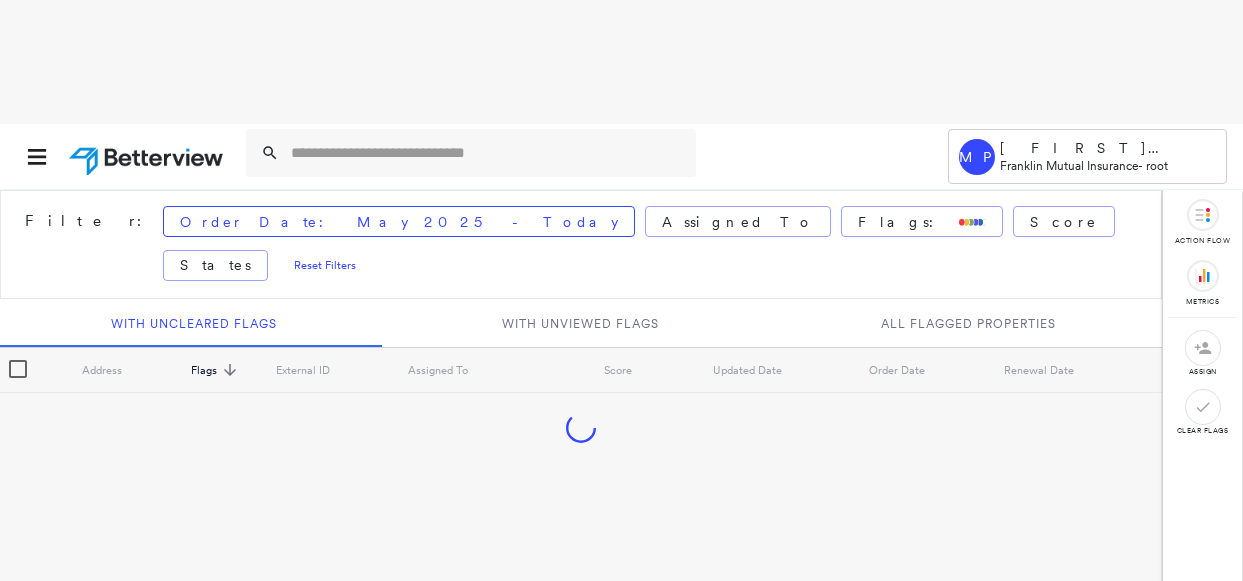 scroll, scrollTop: 0, scrollLeft: 0, axis: both 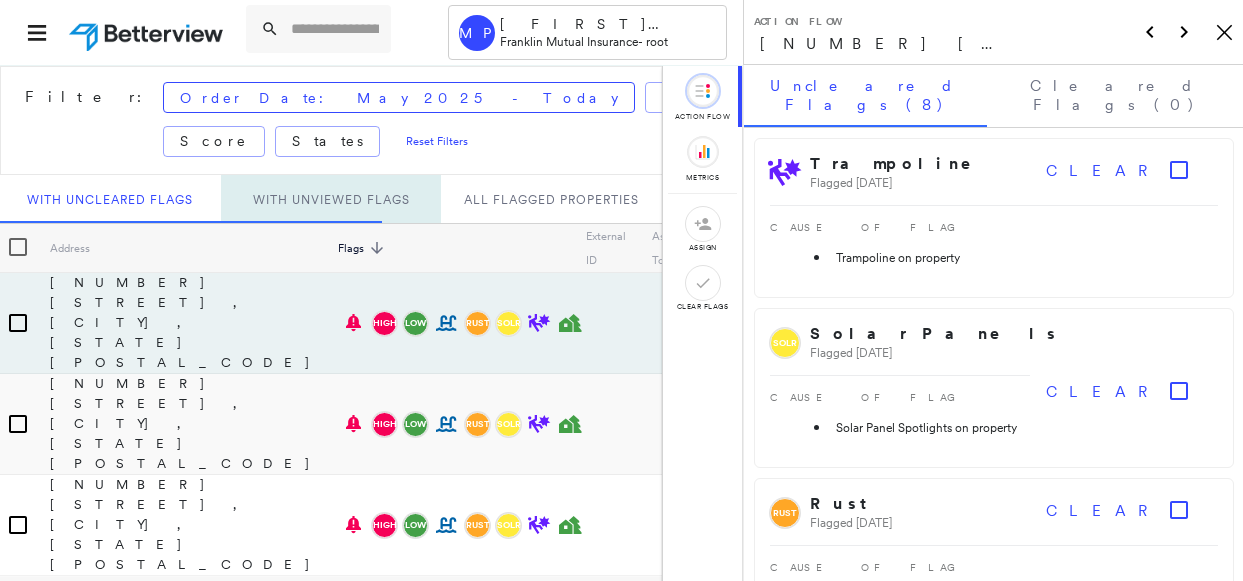 click on "With Unviewed Flags" at bounding box center [331, 199] 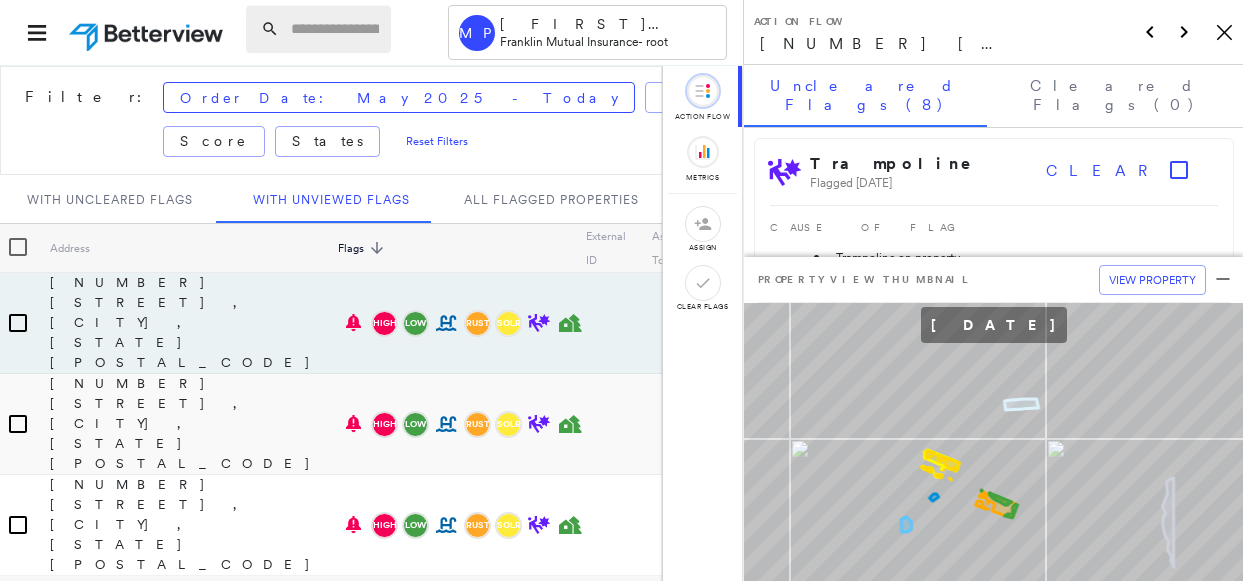click at bounding box center [318, 29] 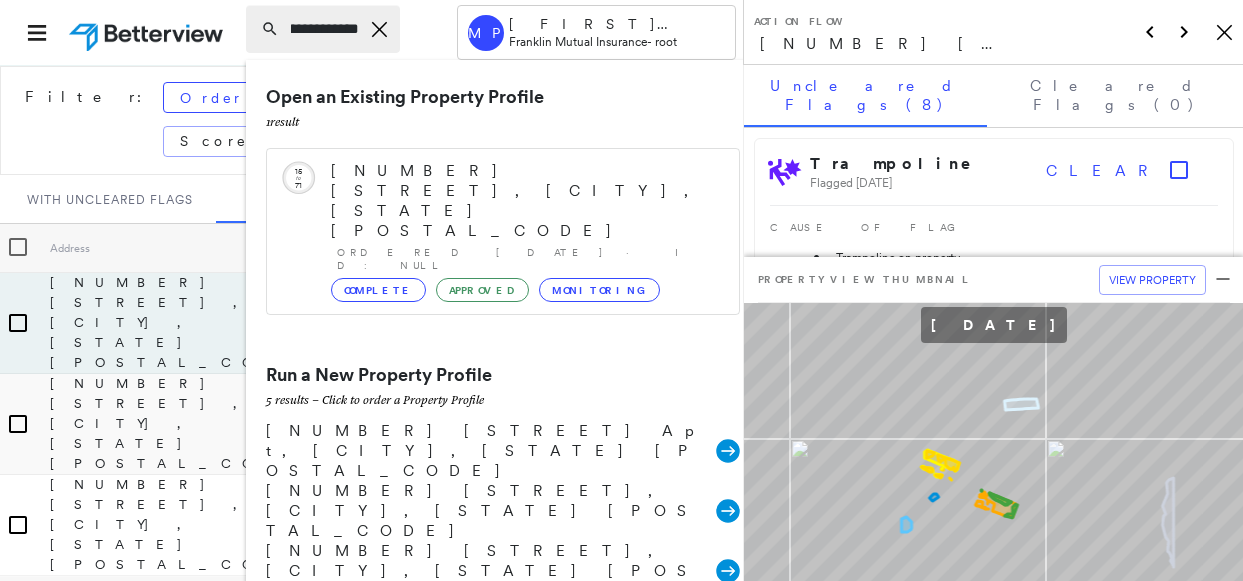scroll, scrollTop: 0, scrollLeft: 161, axis: horizontal 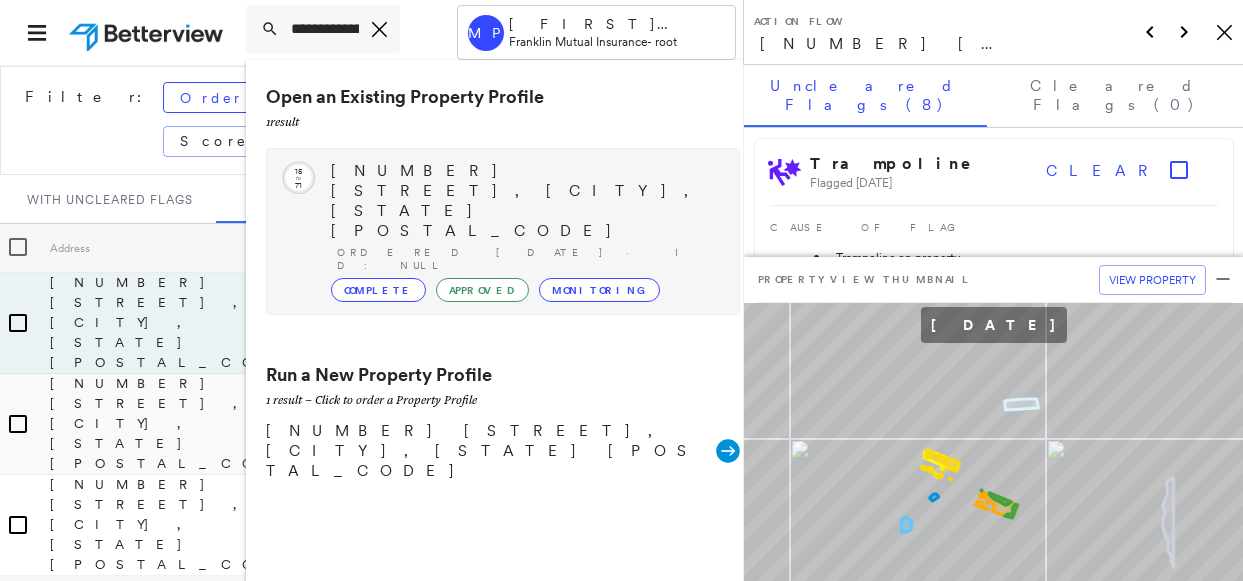click on "[NUMBER] [STREET], [CITY], [STATE] [POSTAL_CODE]" at bounding box center (525, 201) 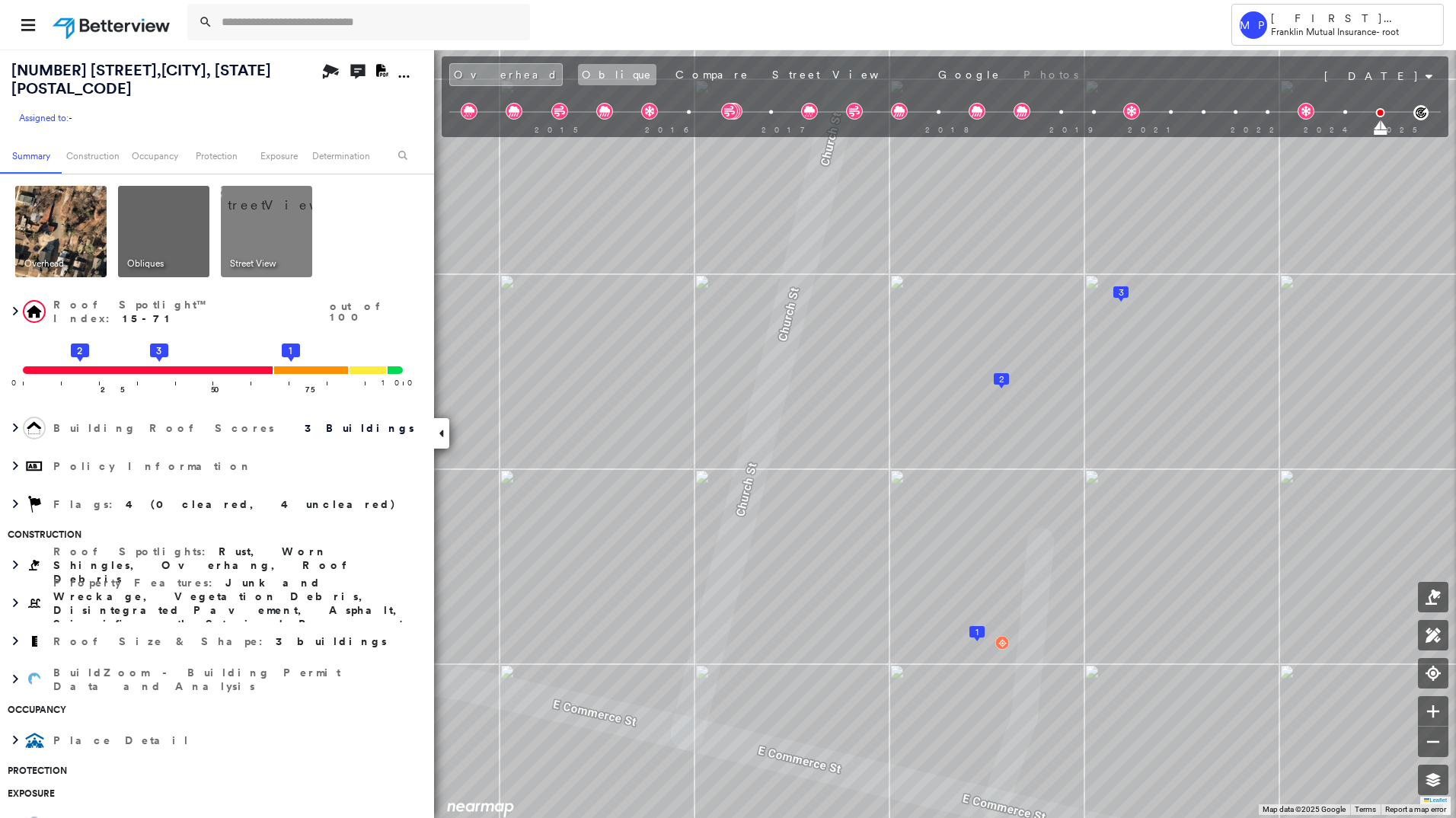 click on "Oblique" at bounding box center [617, 75] 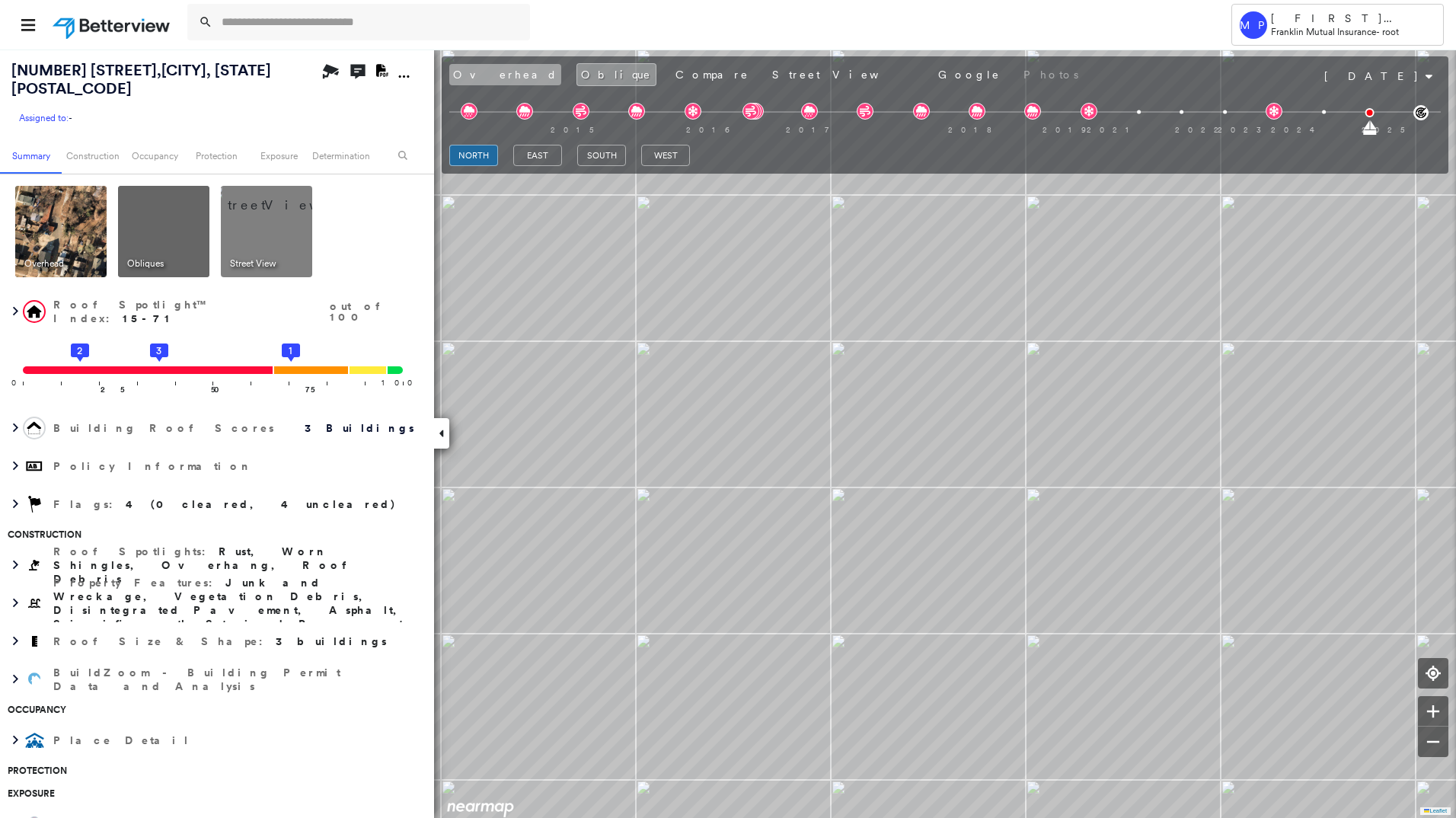click on "Overhead" at bounding box center (505, 75) 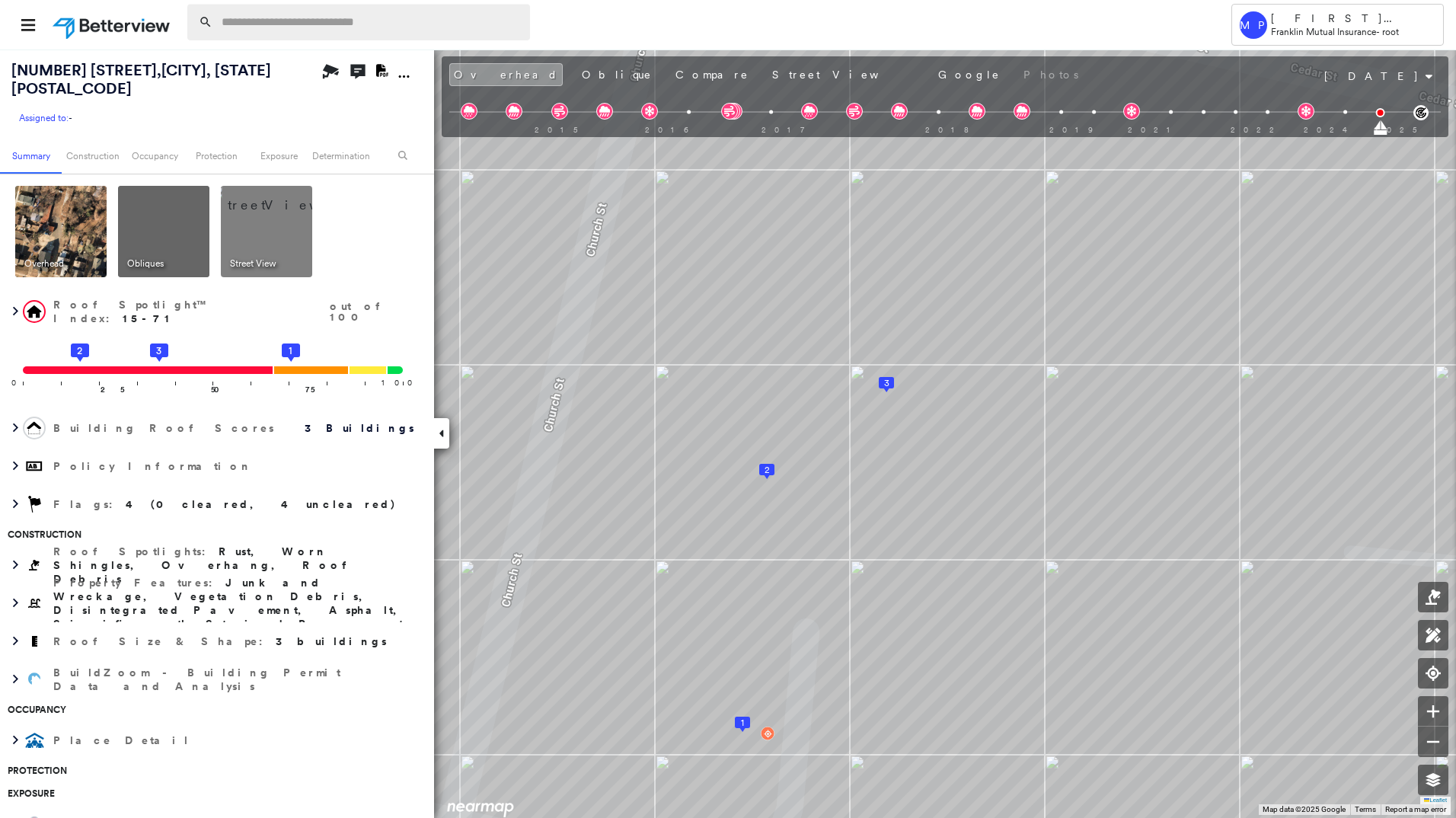 click at bounding box center [371, 22] 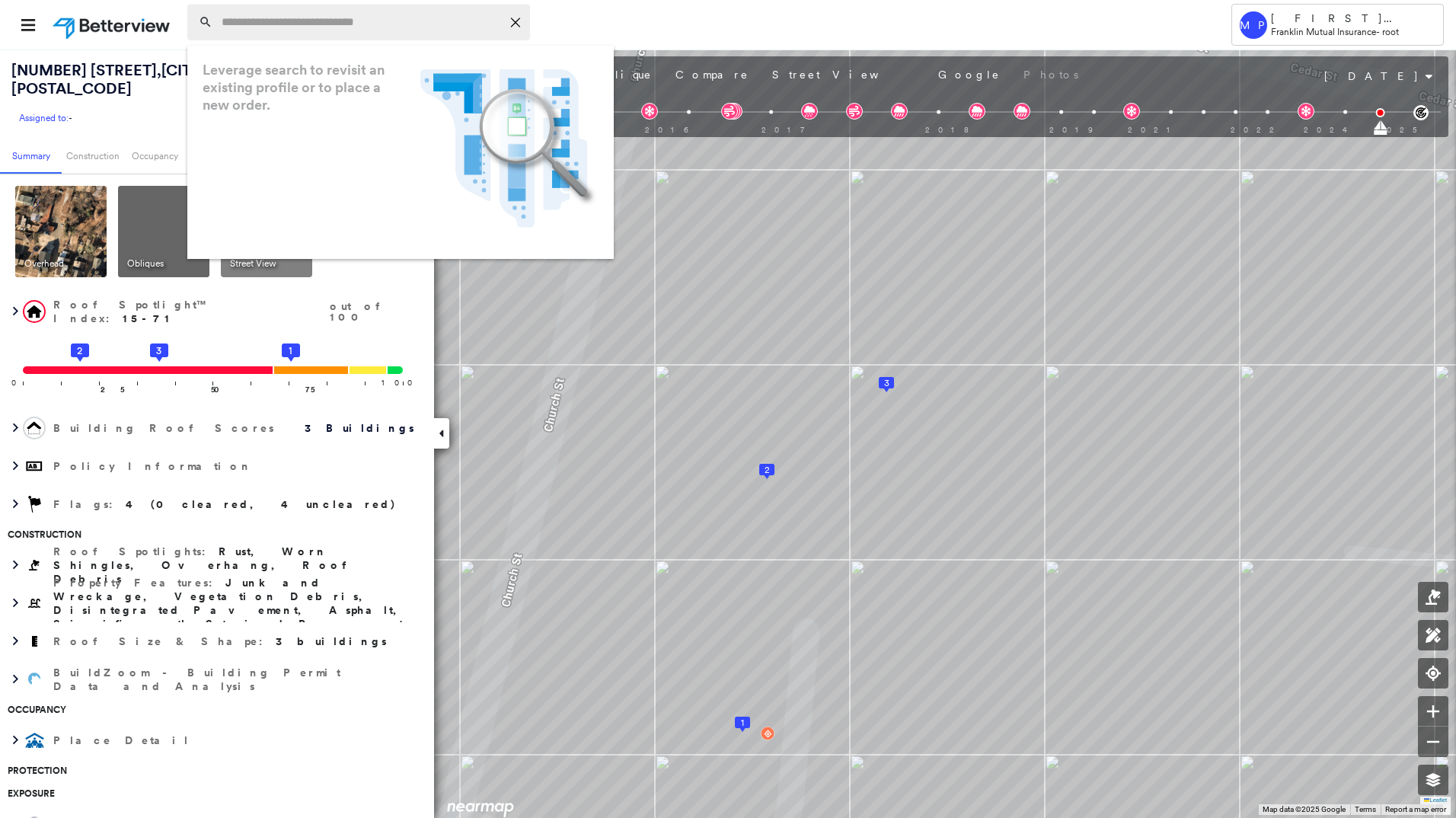paste on "**********" 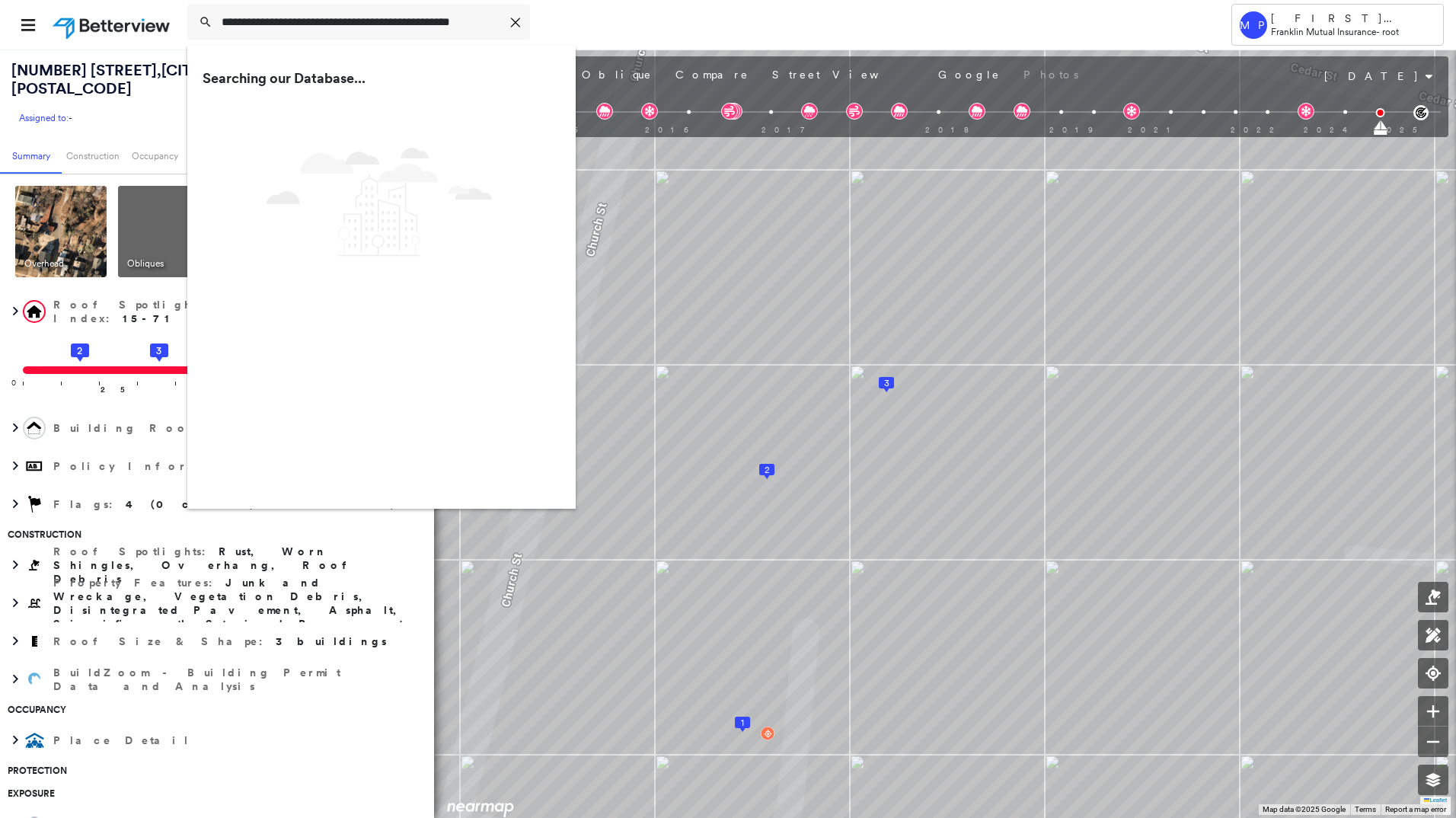 type on "**********" 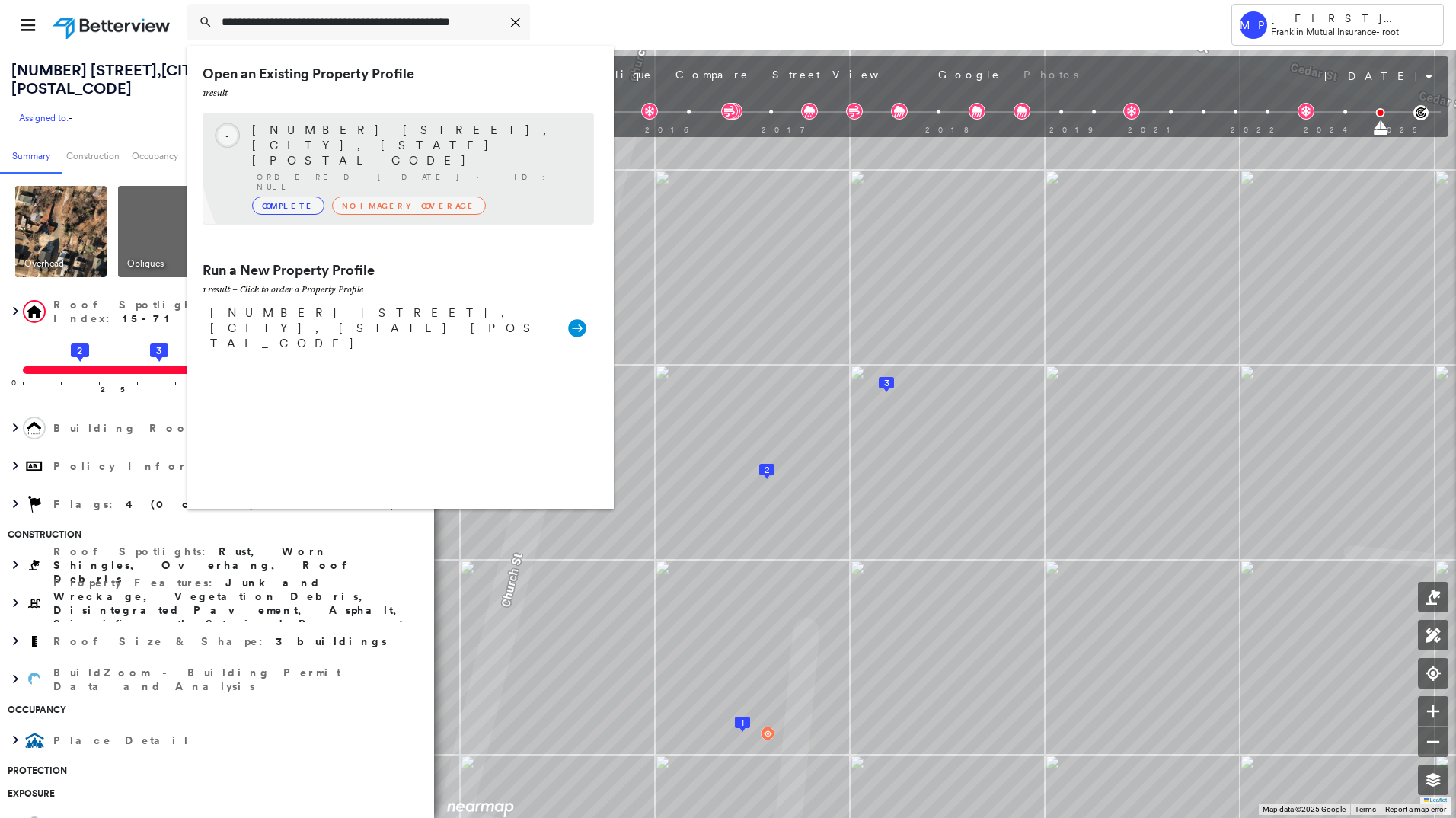 click on "[NUMBER] [STREET], [CITY], [STATE] [POSTAL_CODE]" at bounding box center [415, 145] 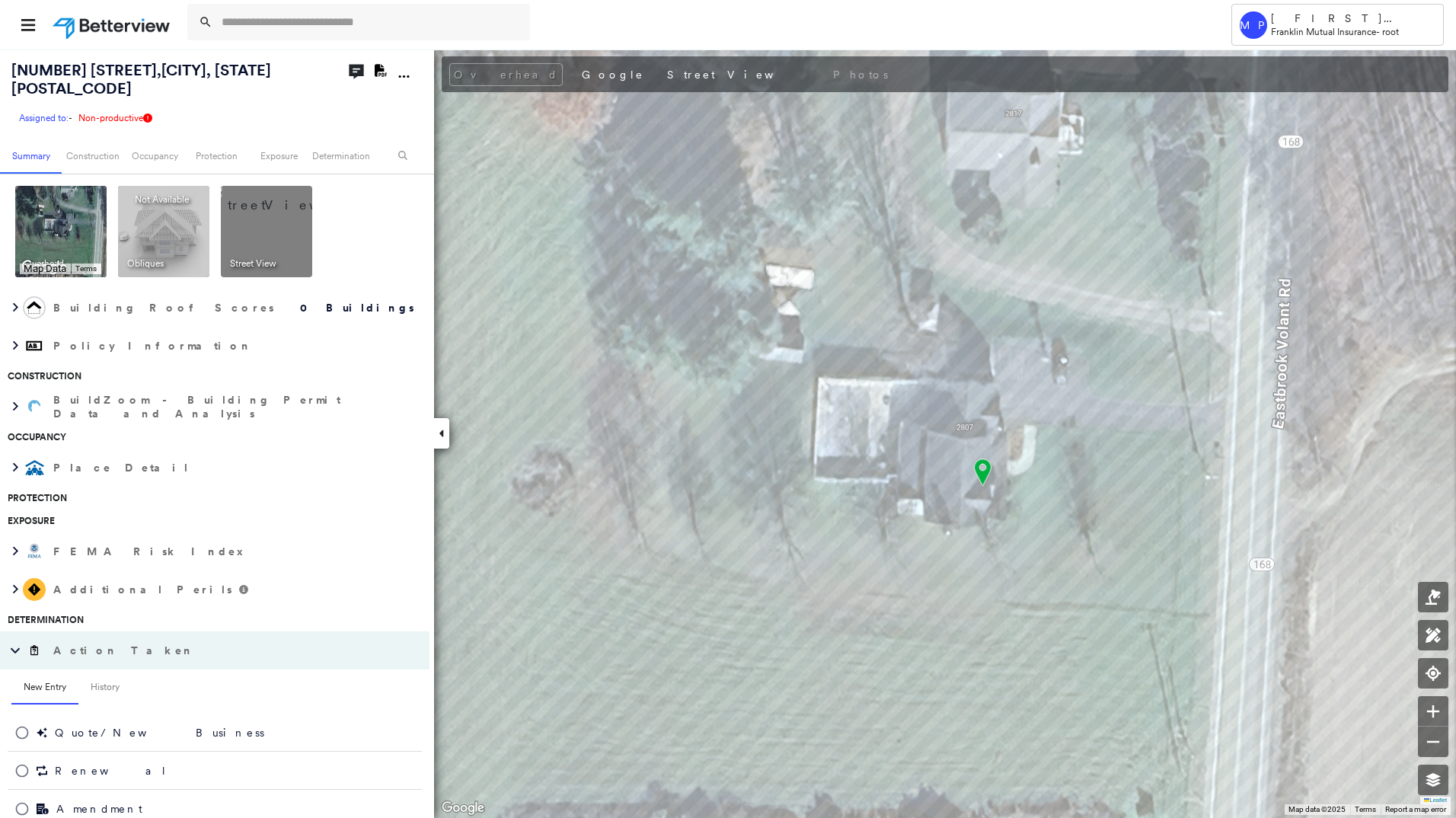 click on "Overhead Google Street View Photos" at bounding box center [845, 75] 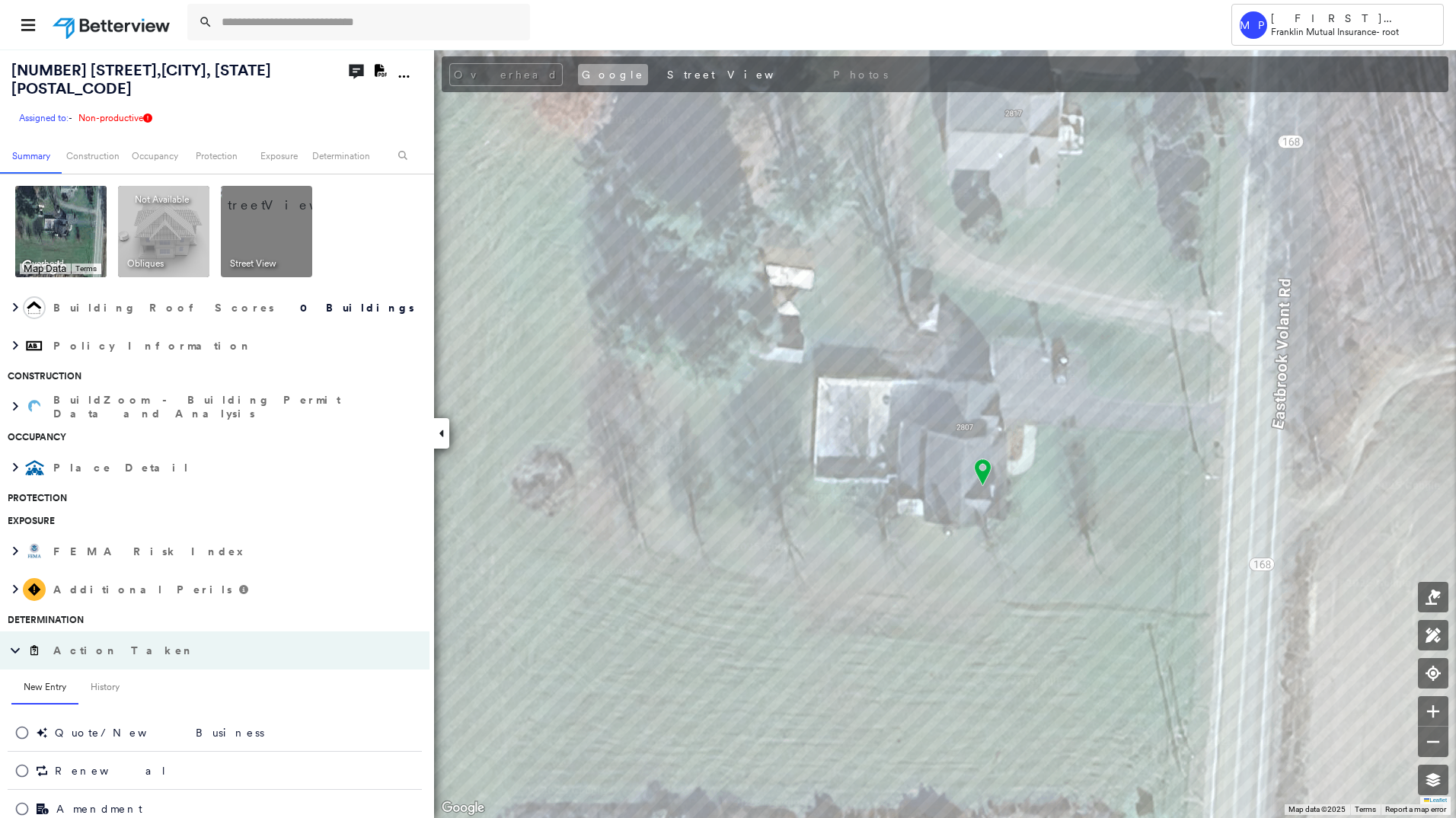 click on "Google" at bounding box center [613, 75] 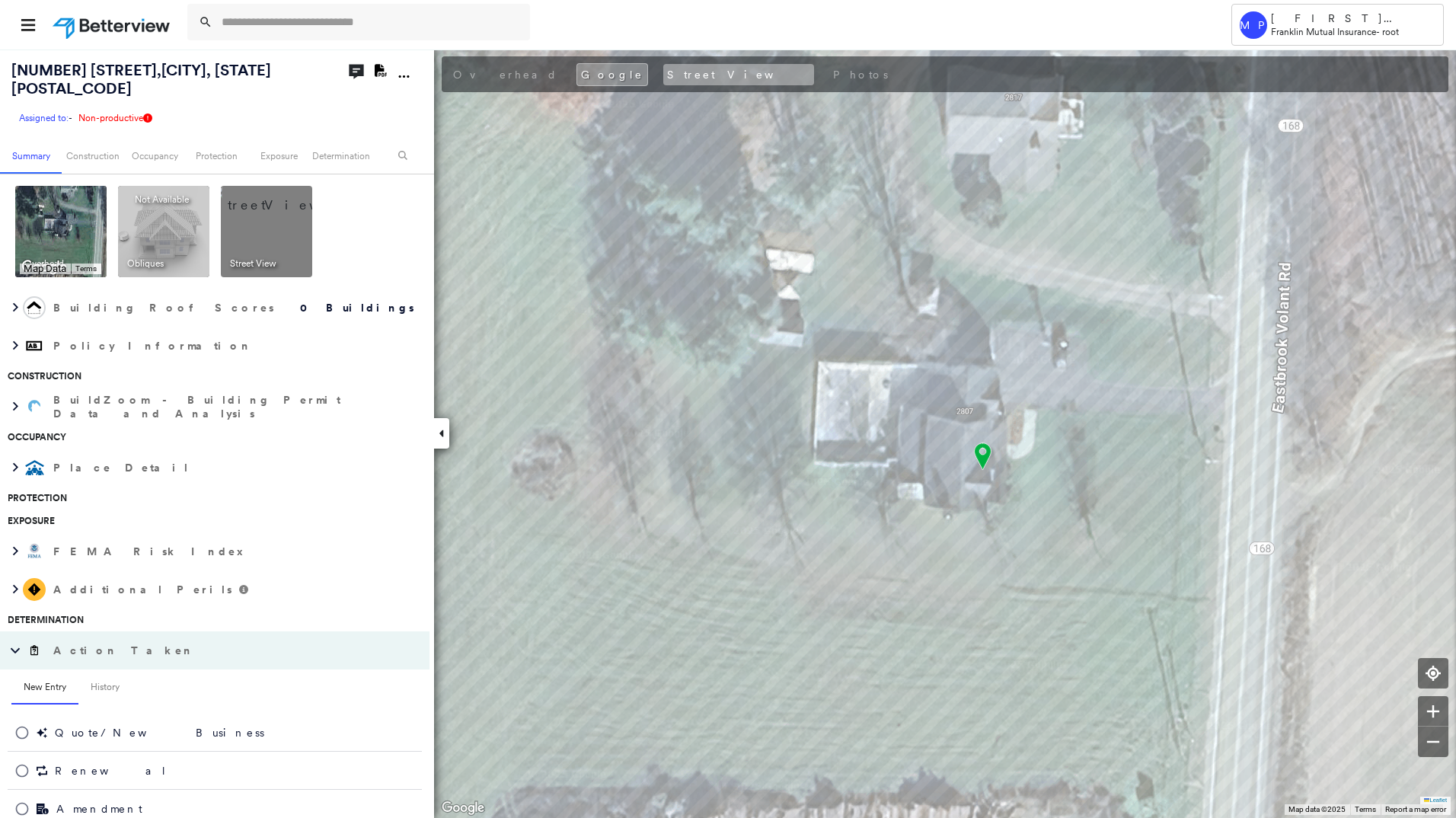 click on "Street View" at bounding box center (739, 75) 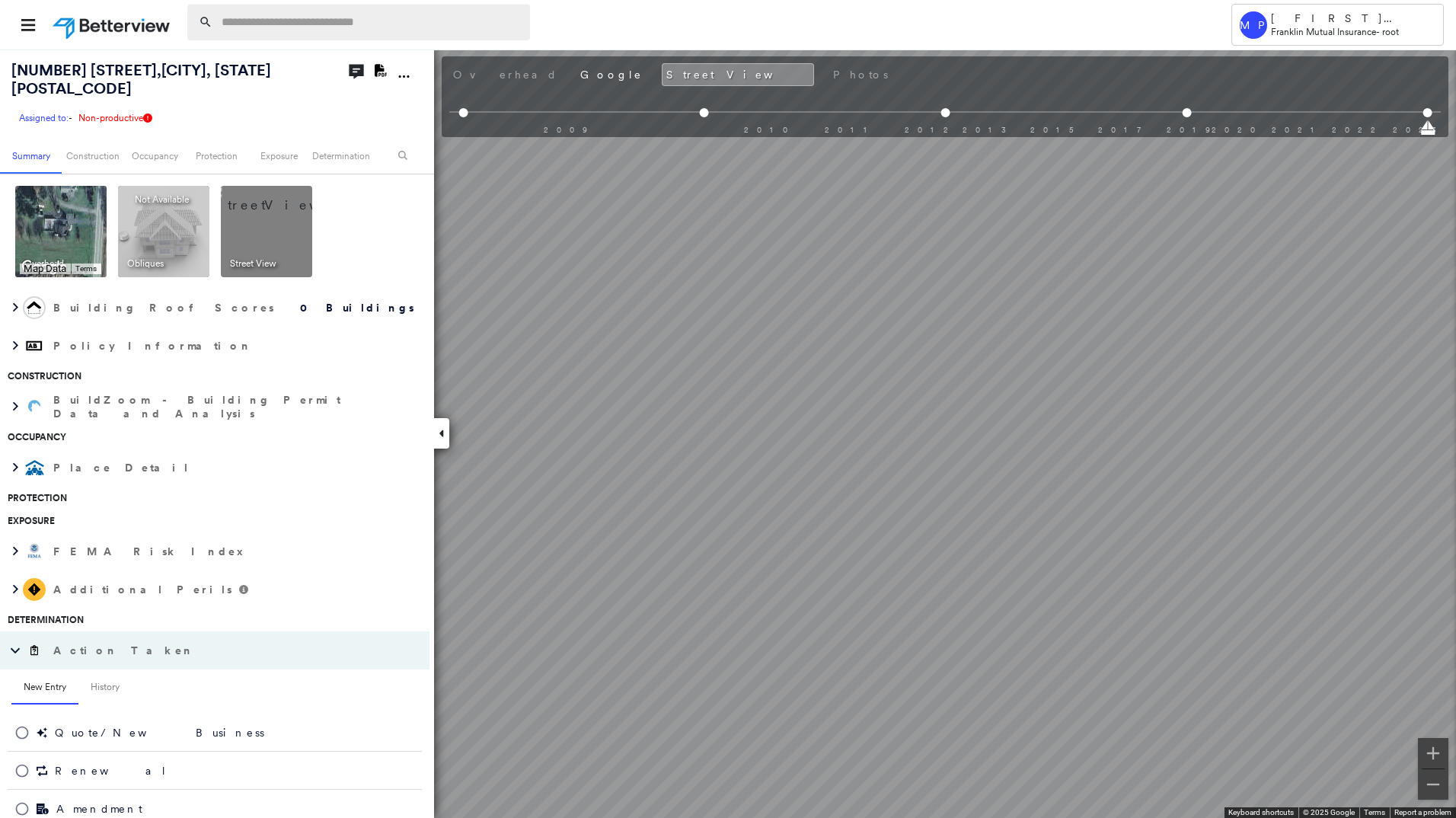 click at bounding box center (371, 22) 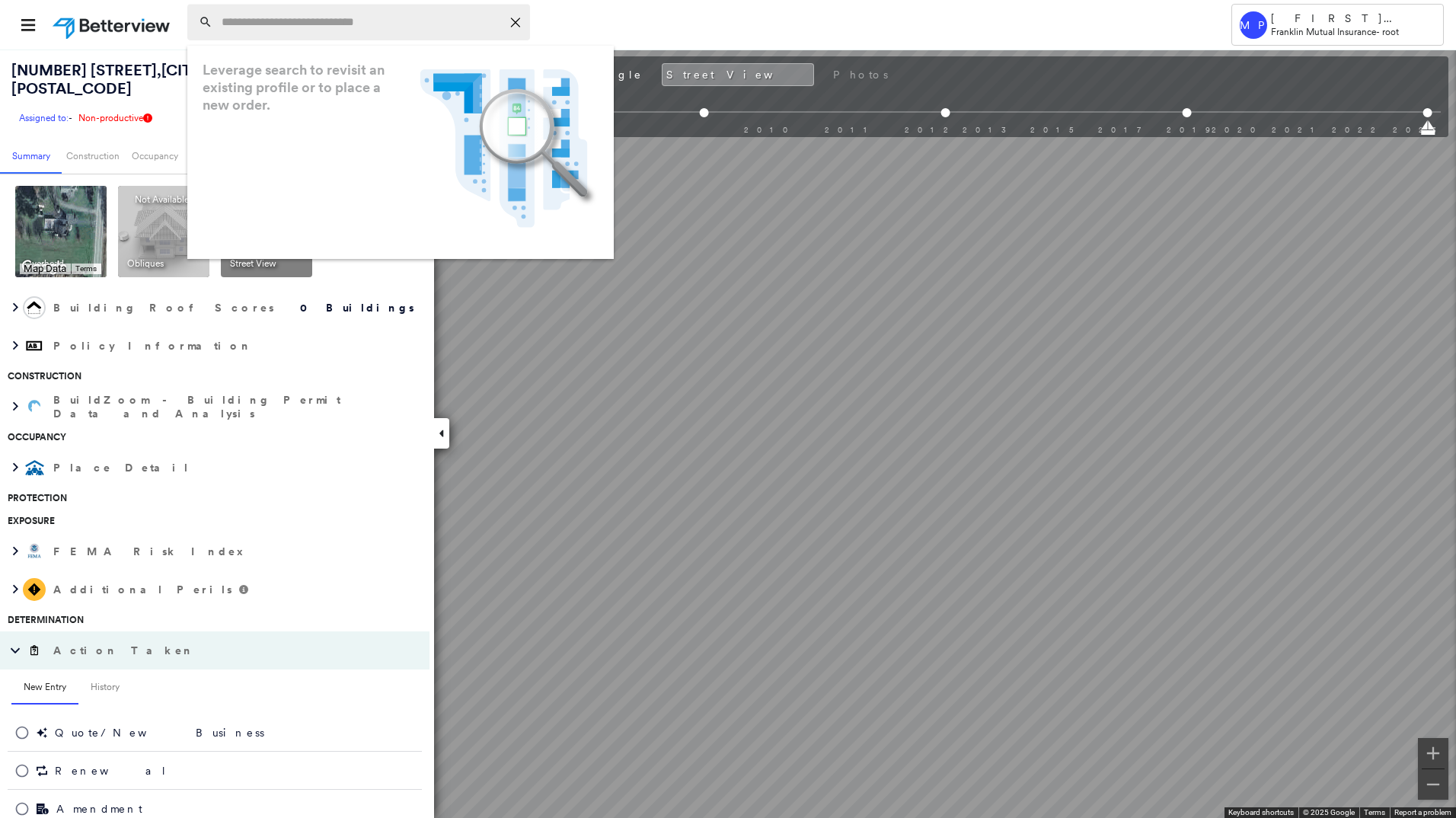 paste on "**********" 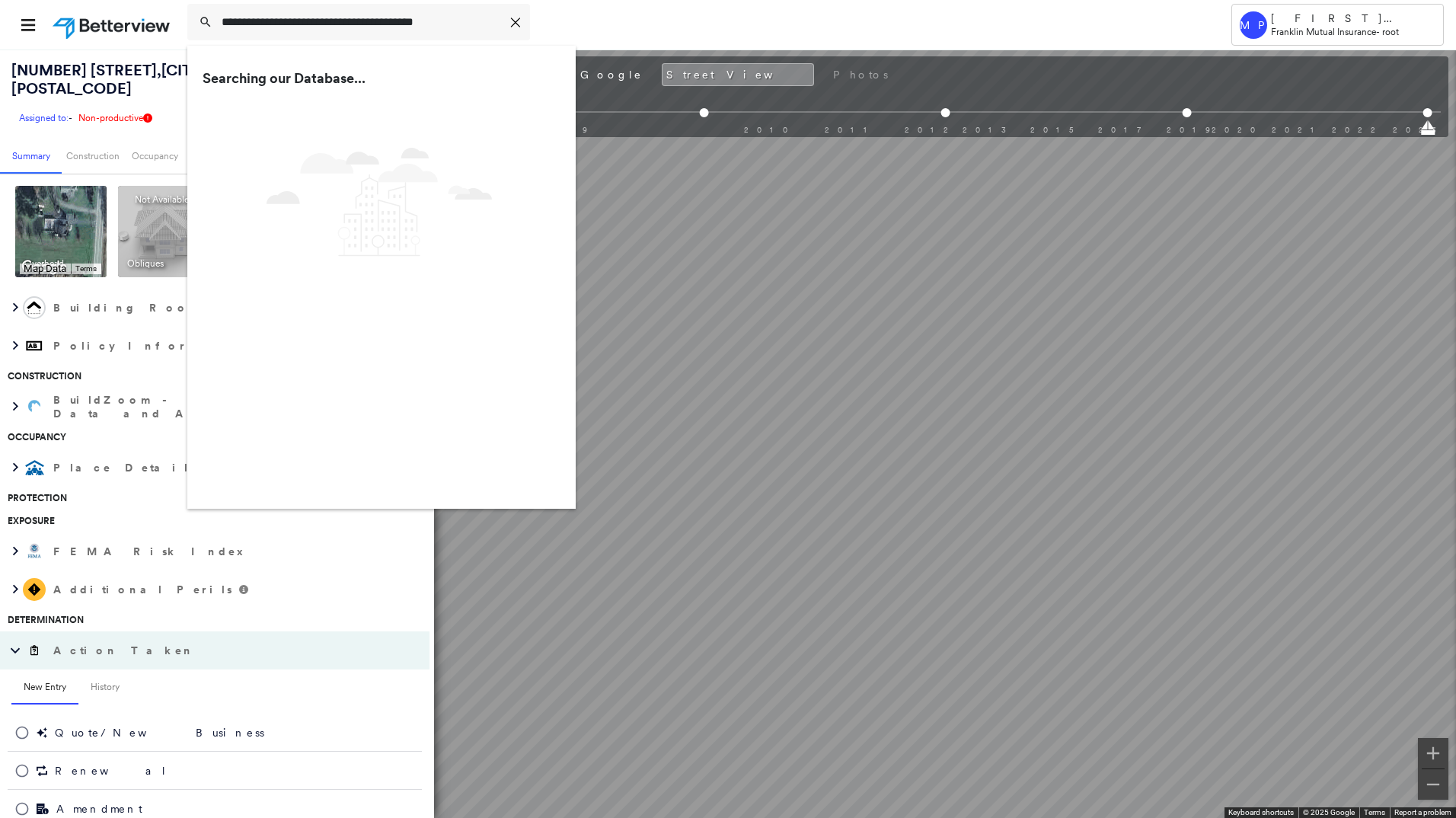 type on "**********" 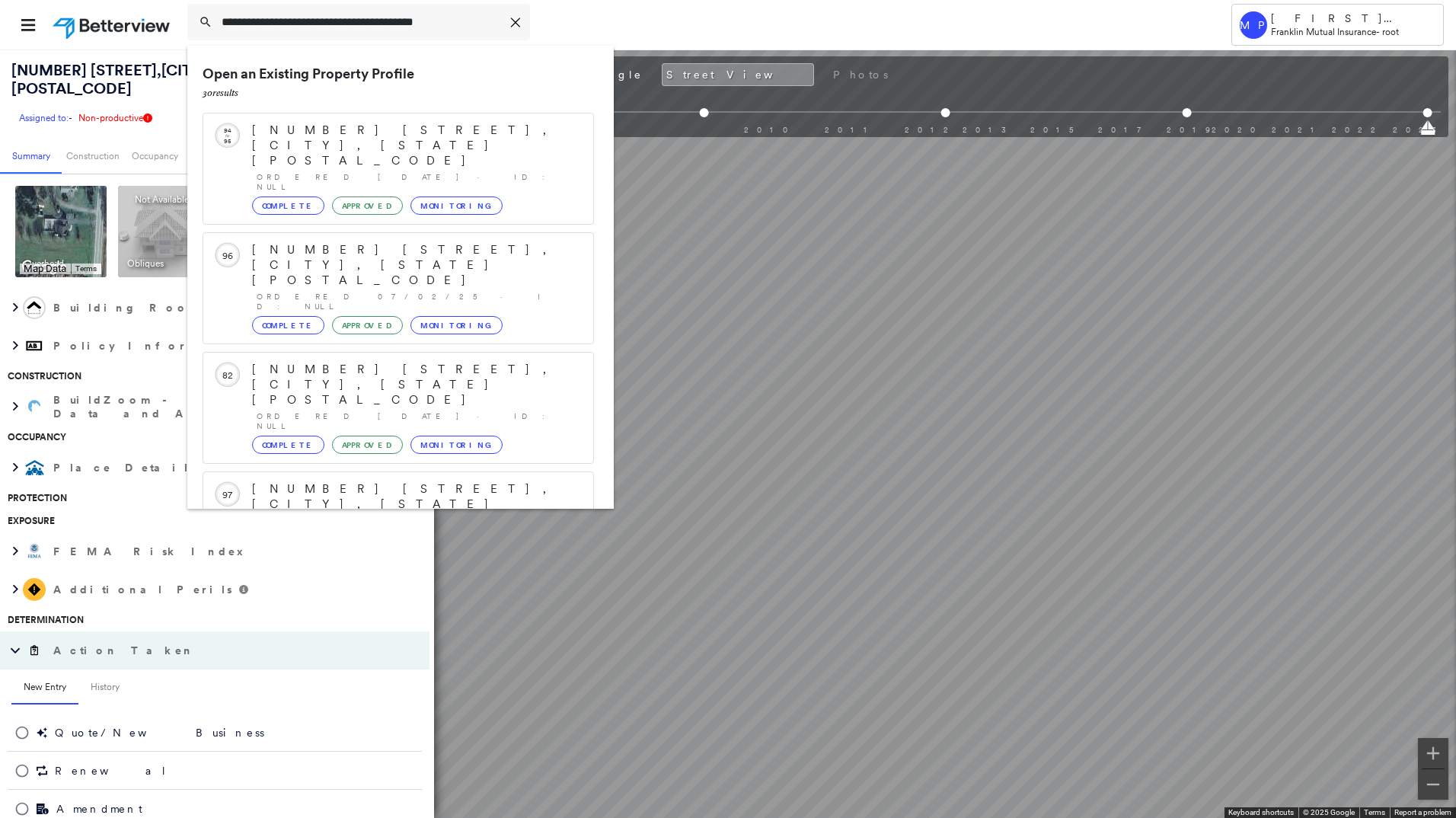 click on "**********" at bounding box center [688, 24] 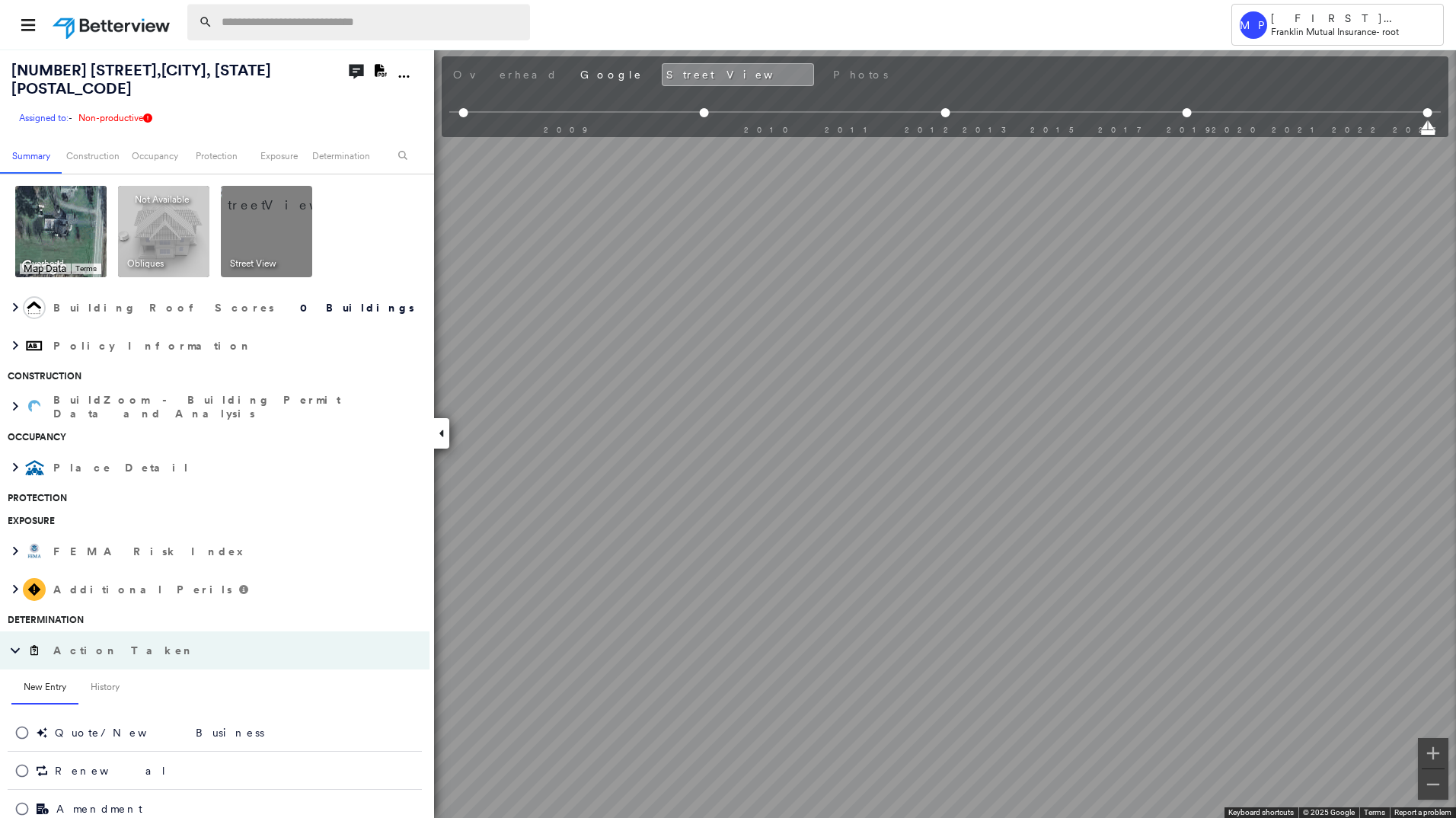 click at bounding box center [371, 22] 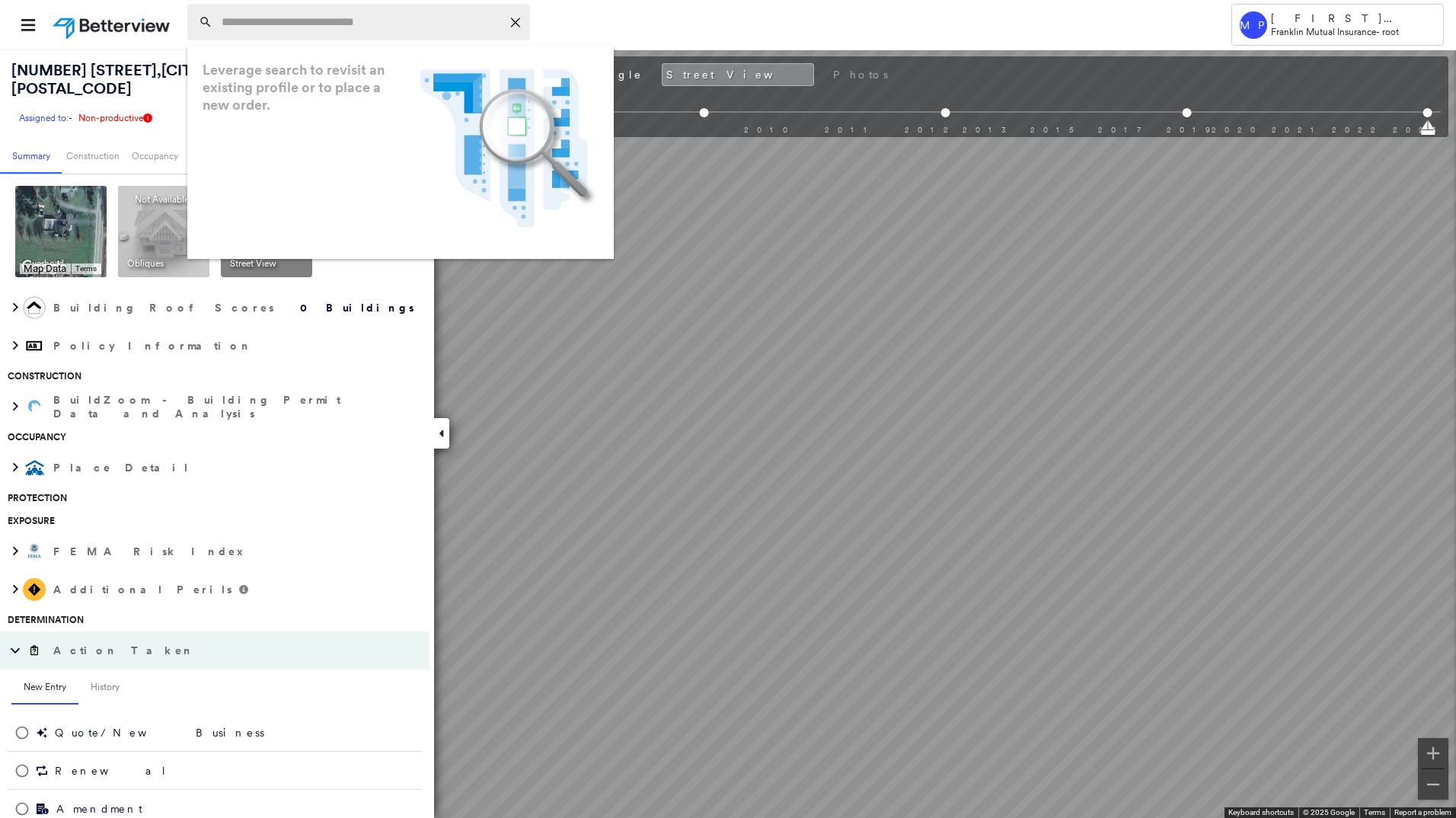 paste on "**********" 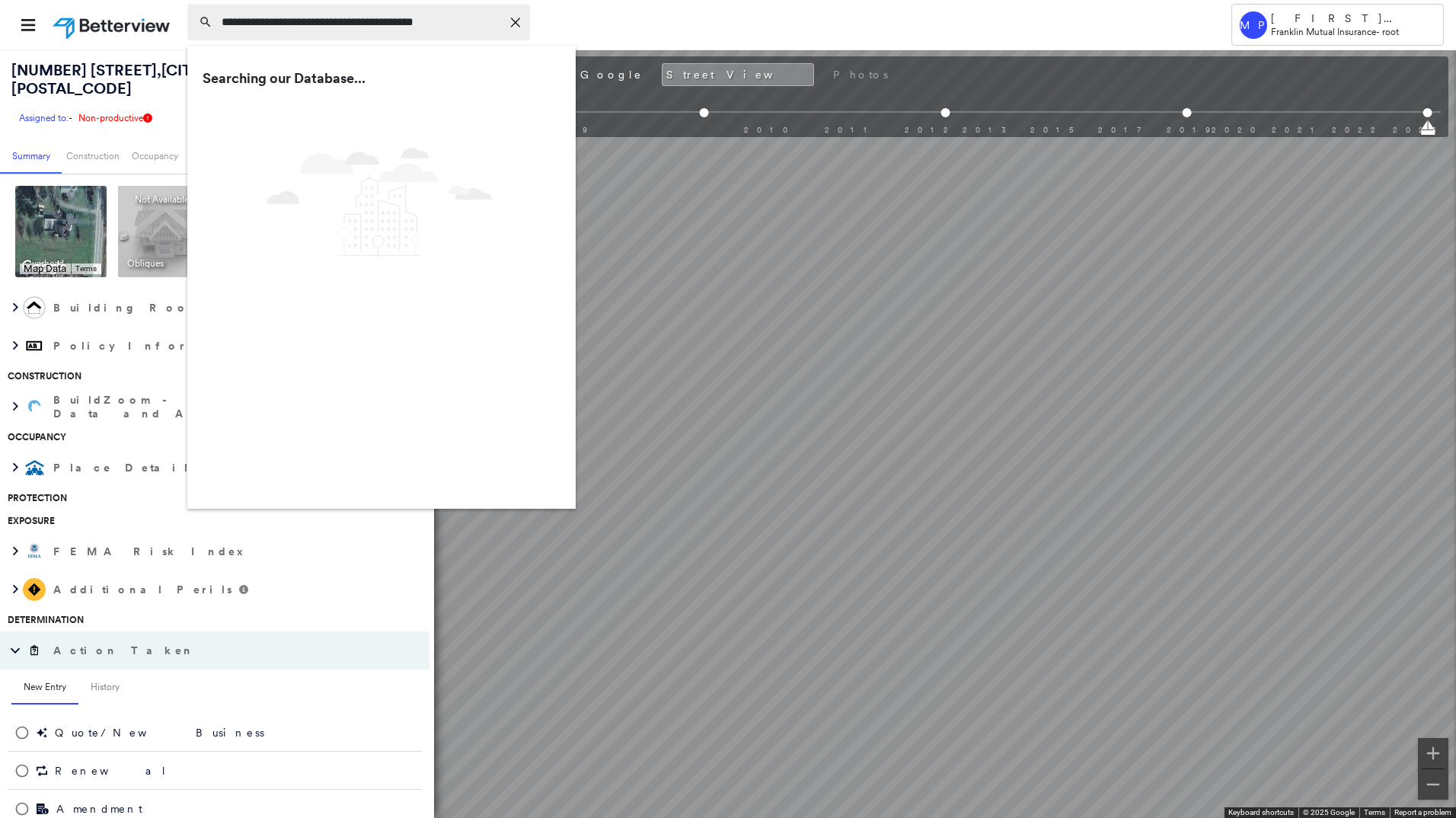 type on "**********" 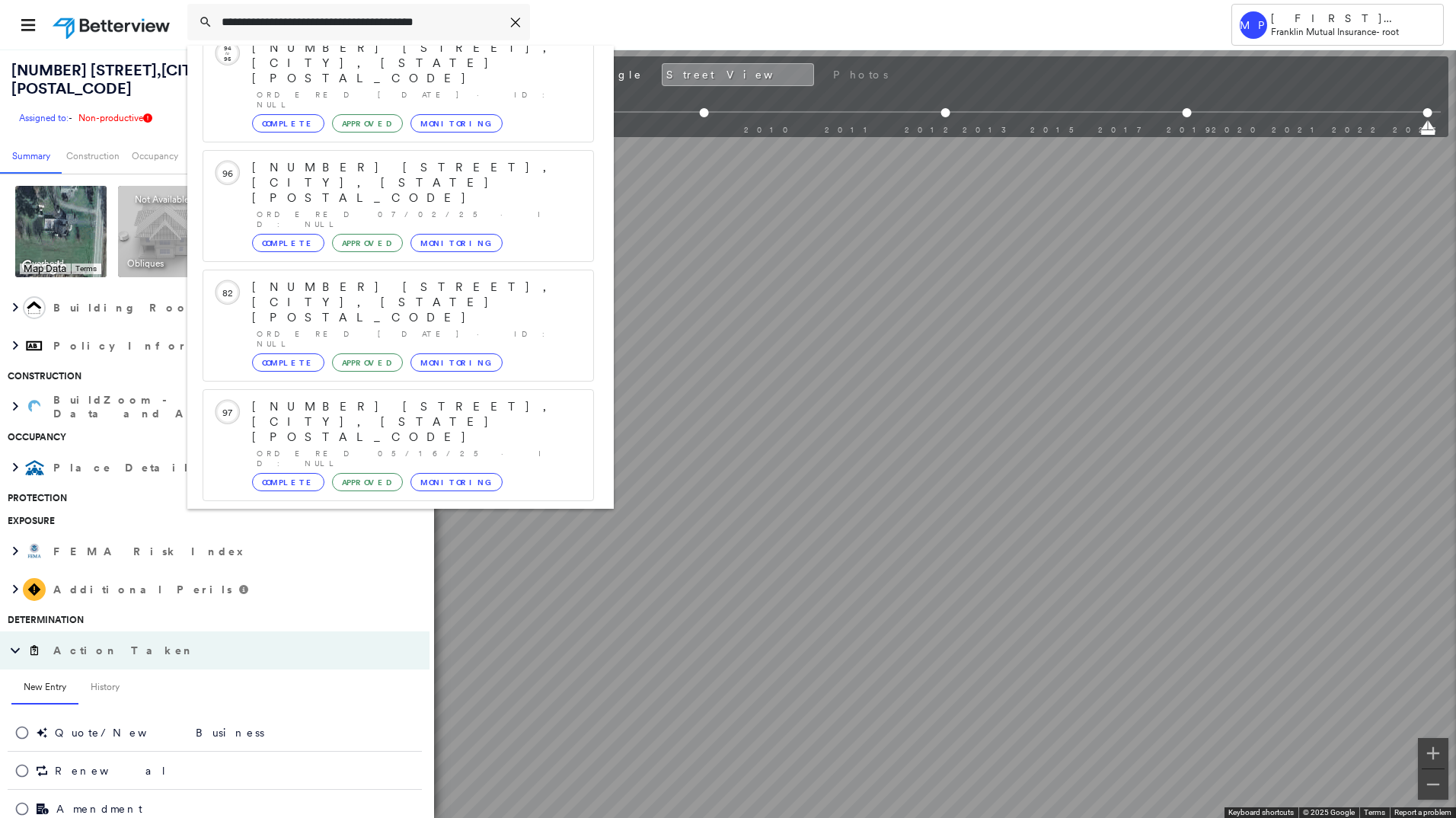scroll, scrollTop: 162, scrollLeft: 0, axis: vertical 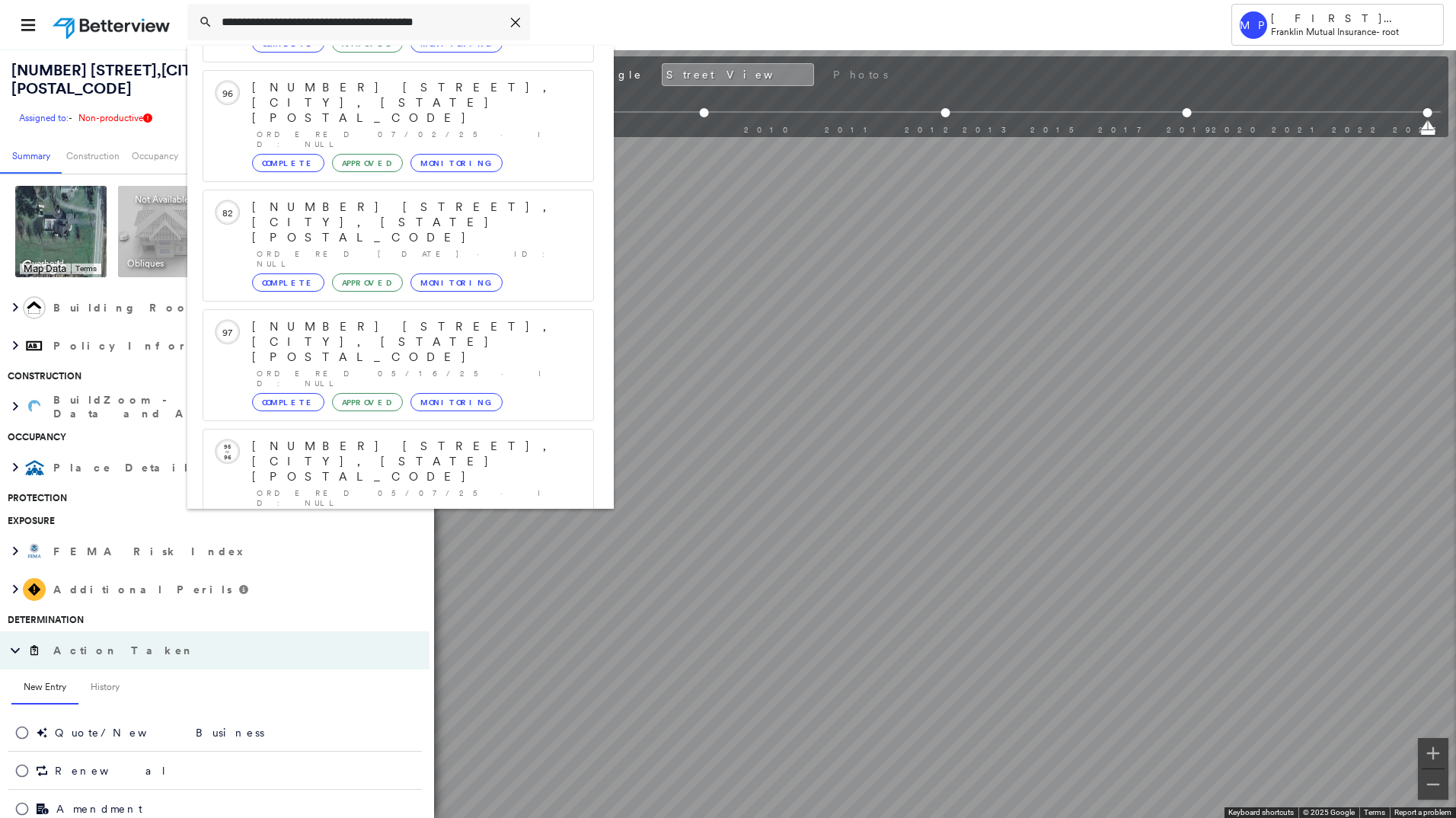 click on "[NUMBER] [STREET], [CITY], [STATE] Group Created with Sketch." at bounding box center (398, 684) 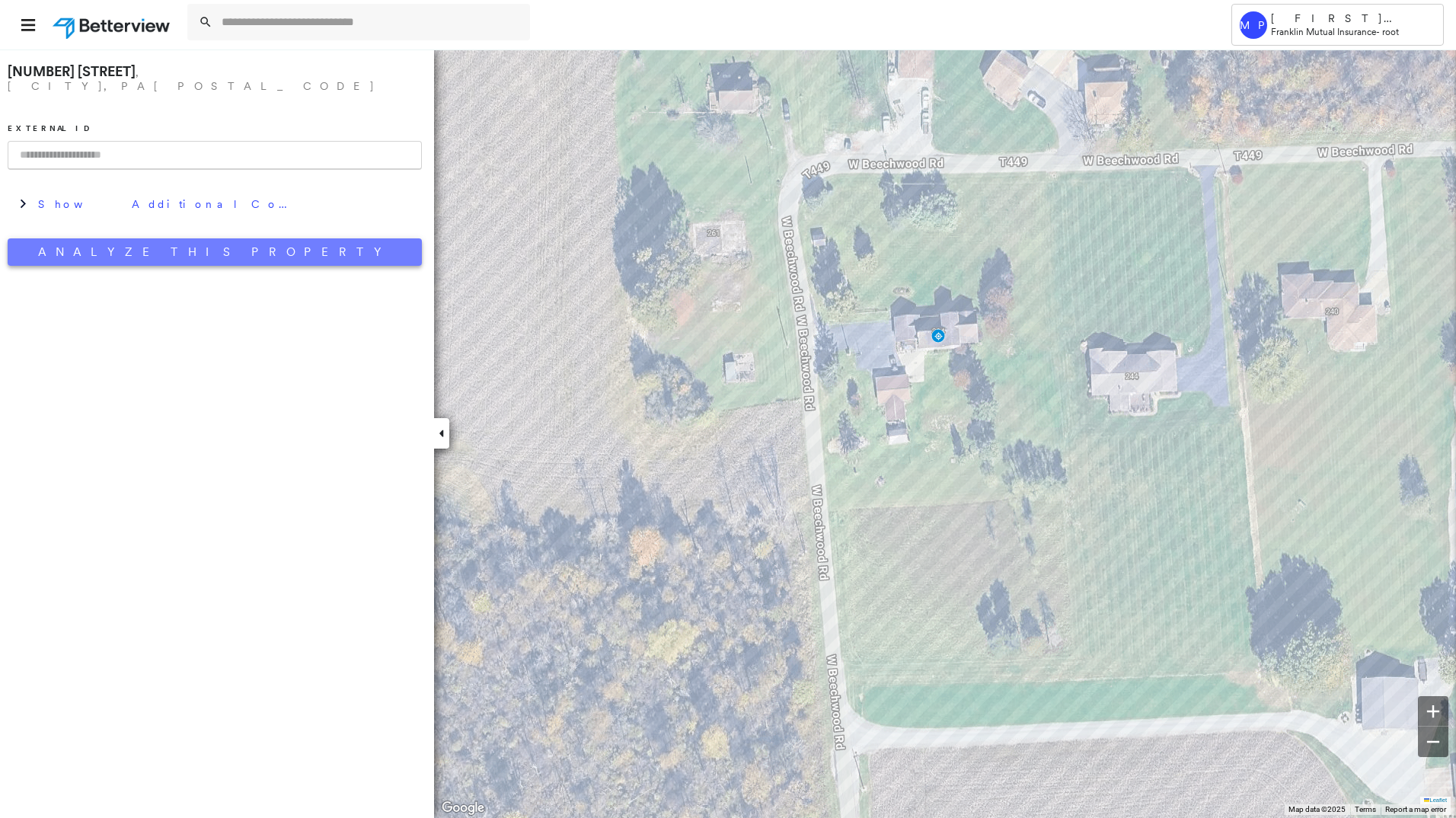 click on "Analyze This Property" at bounding box center [215, 252] 